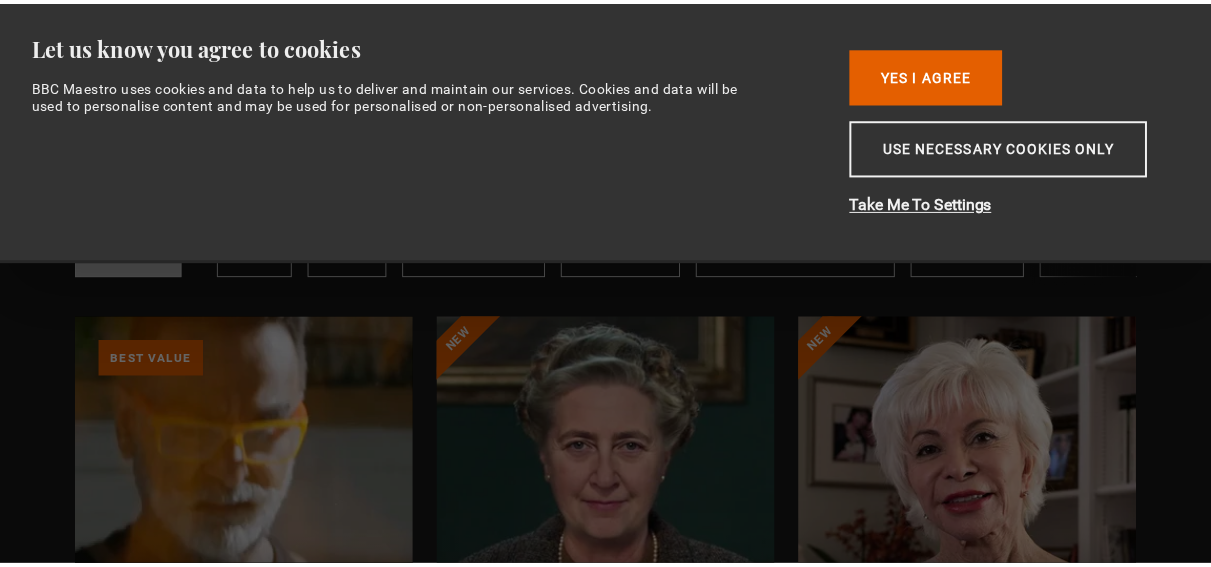 scroll, scrollTop: 0, scrollLeft: 0, axis: both 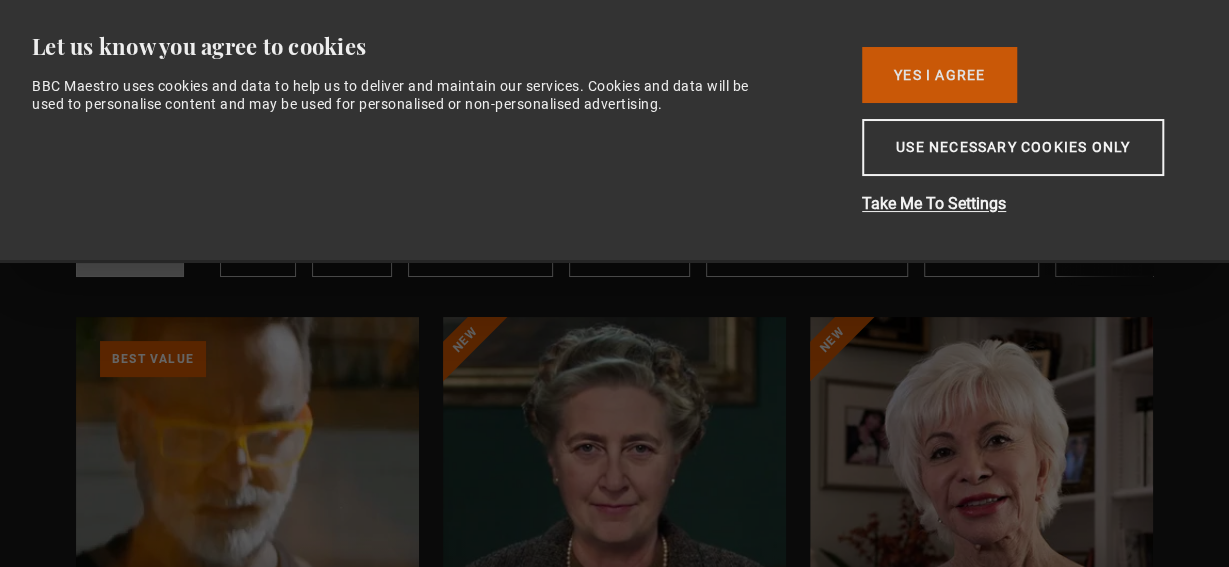 click on "Yes I Agree" at bounding box center [939, 75] 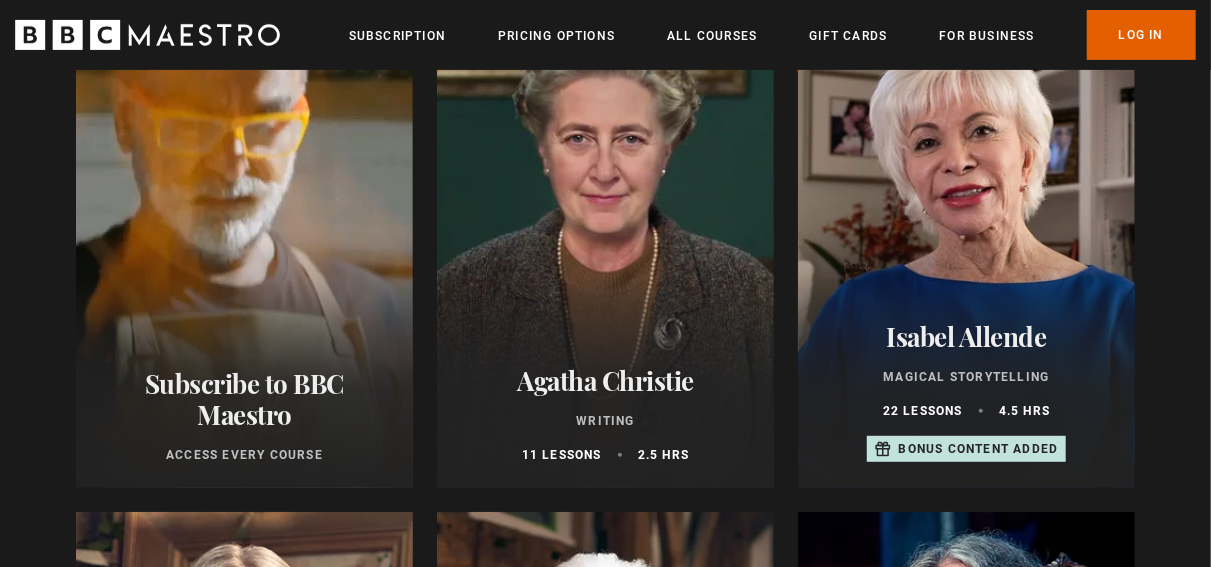 scroll, scrollTop: 312, scrollLeft: 0, axis: vertical 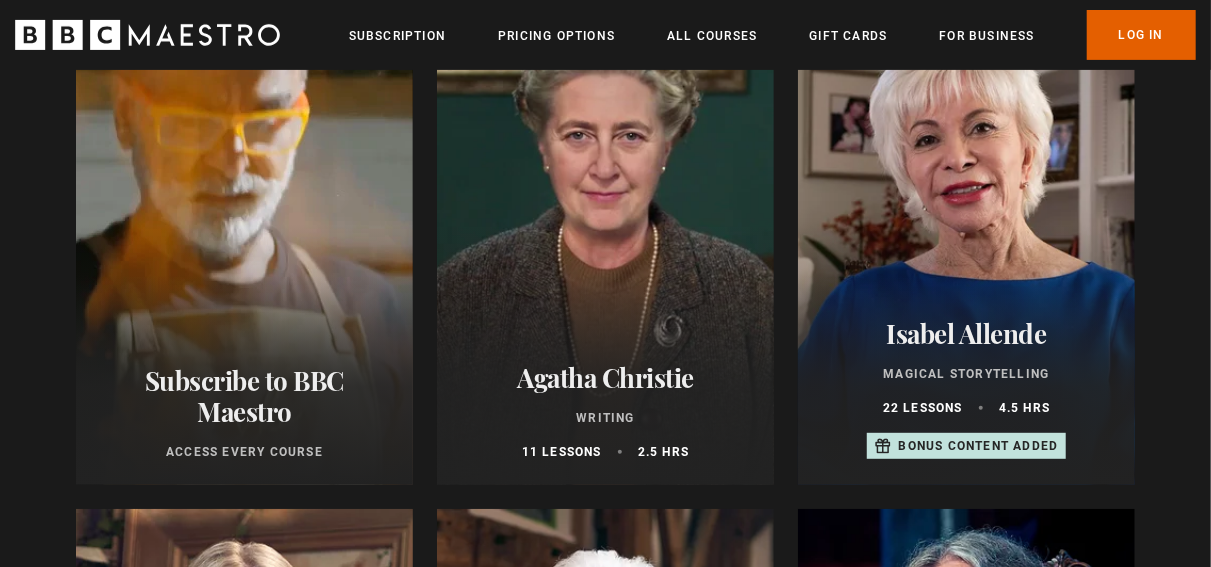 click on "Agatha Christie" at bounding box center (605, 377) 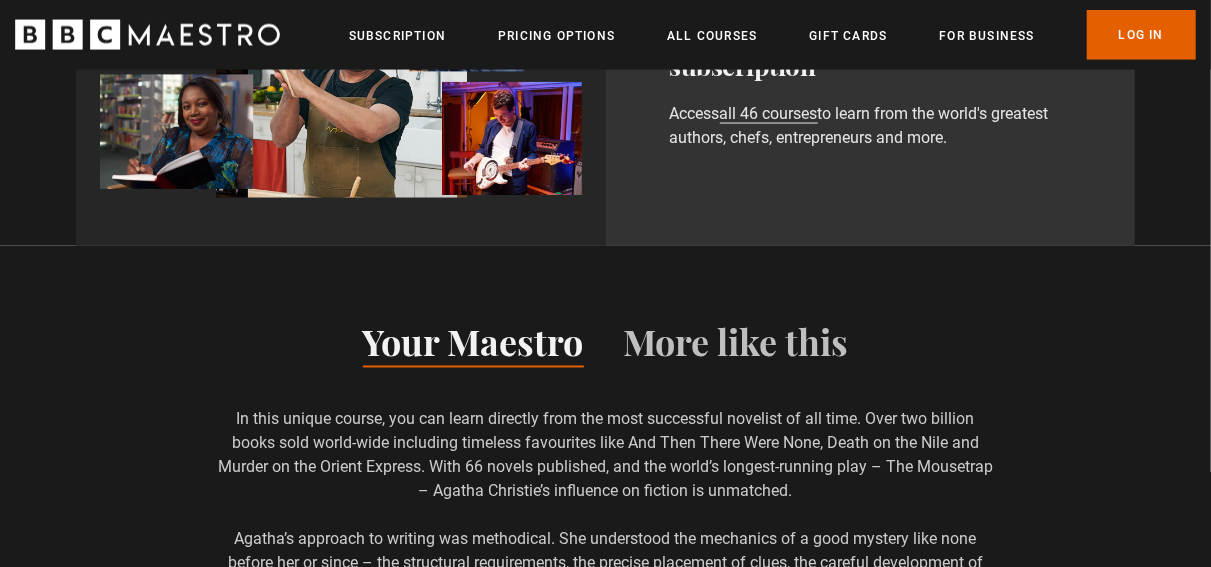 scroll, scrollTop: 1456, scrollLeft: 0, axis: vertical 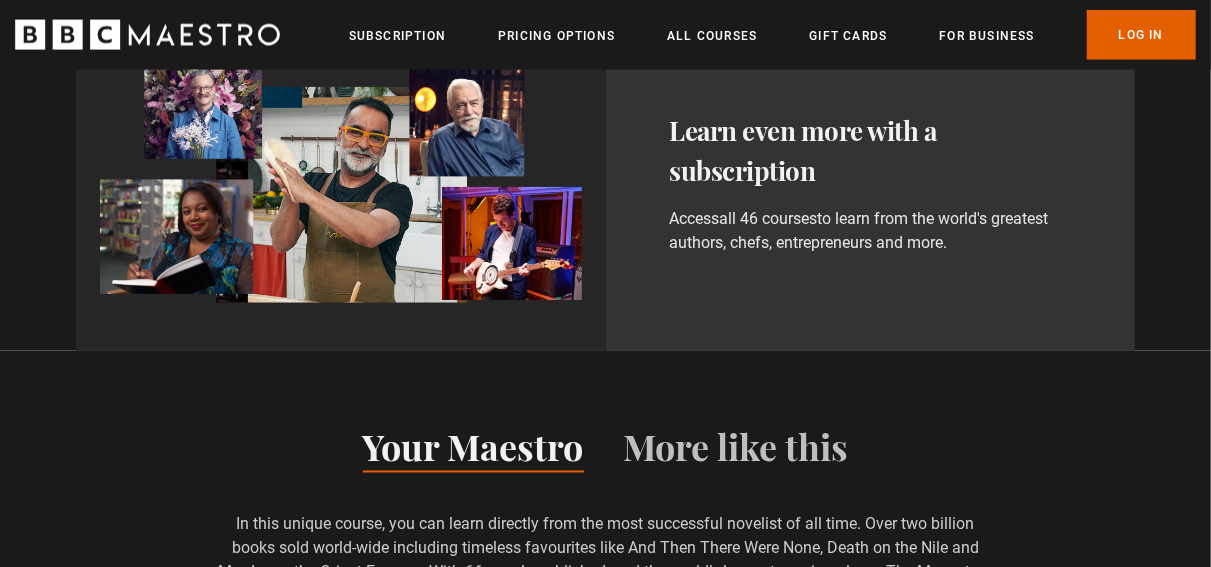 click on "all 46 courses" at bounding box center (769, 219) 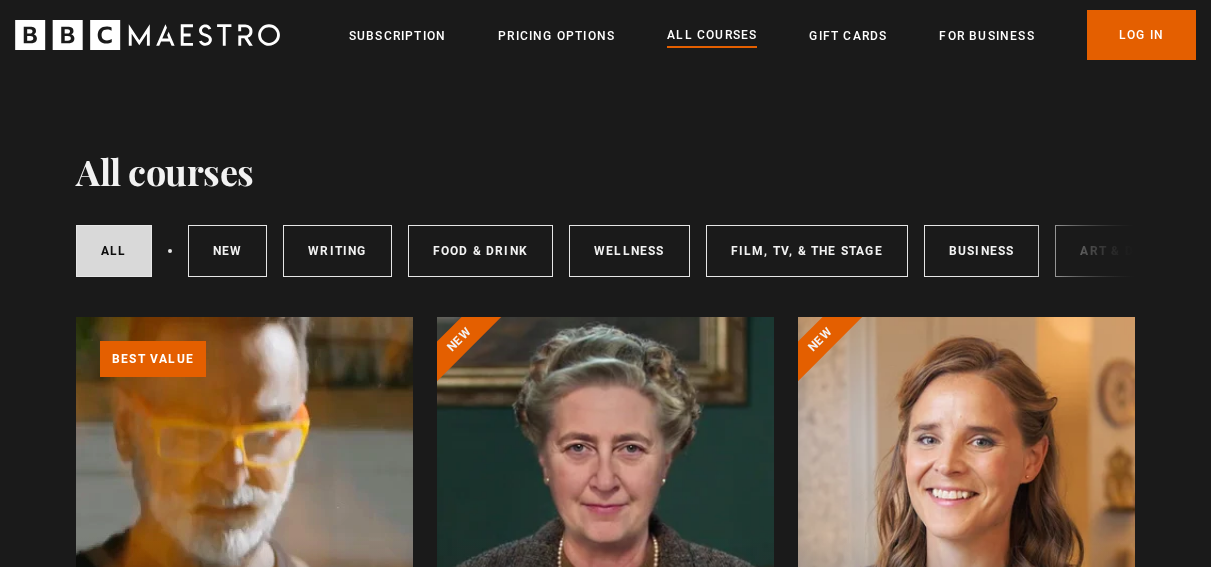 scroll, scrollTop: 0, scrollLeft: 0, axis: both 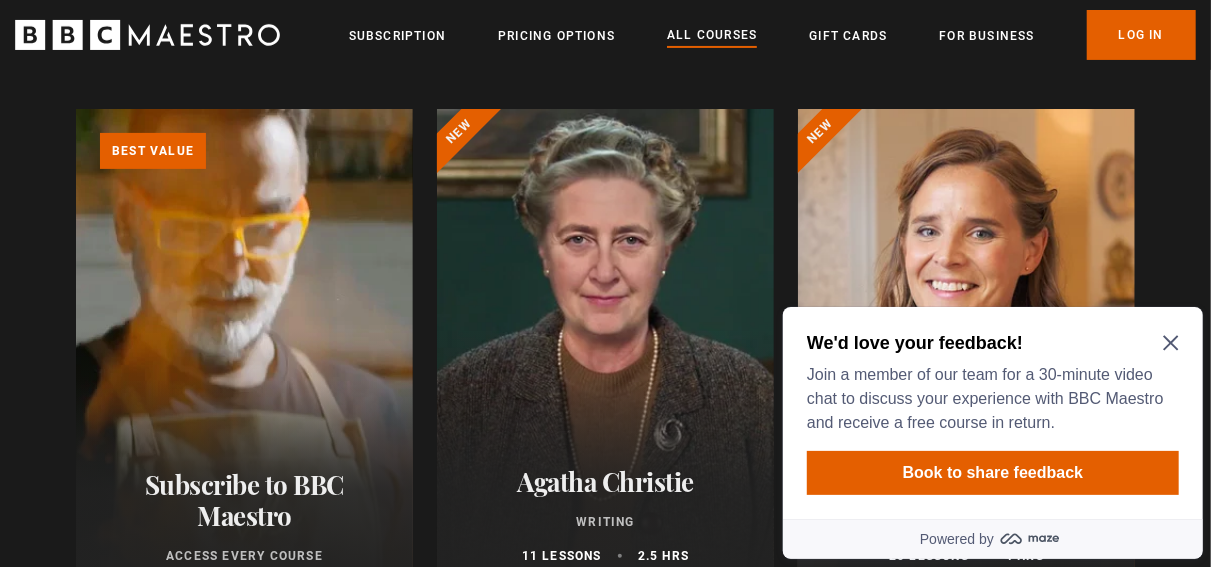 click 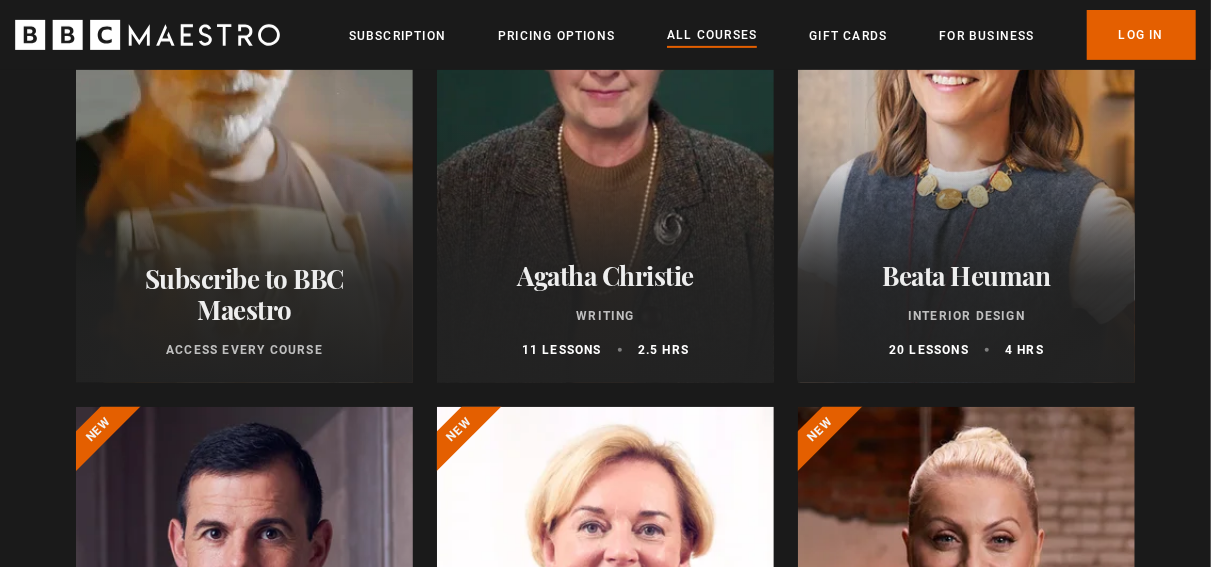 scroll, scrollTop: 416, scrollLeft: 0, axis: vertical 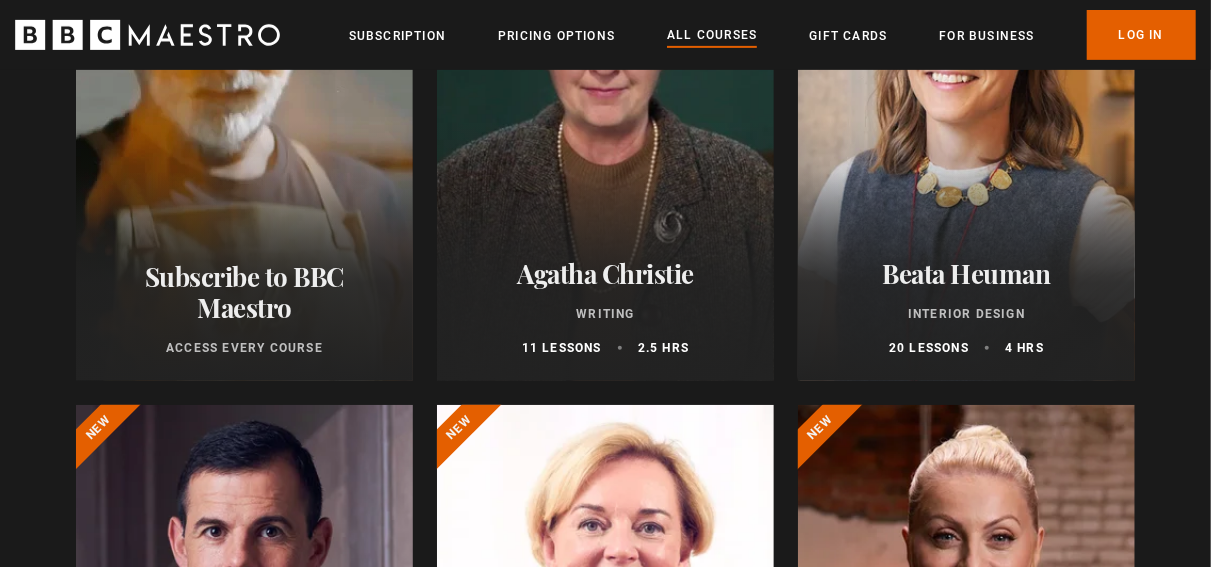 click on "Learn more   about BBC Maestro" at bounding box center (76, -99) 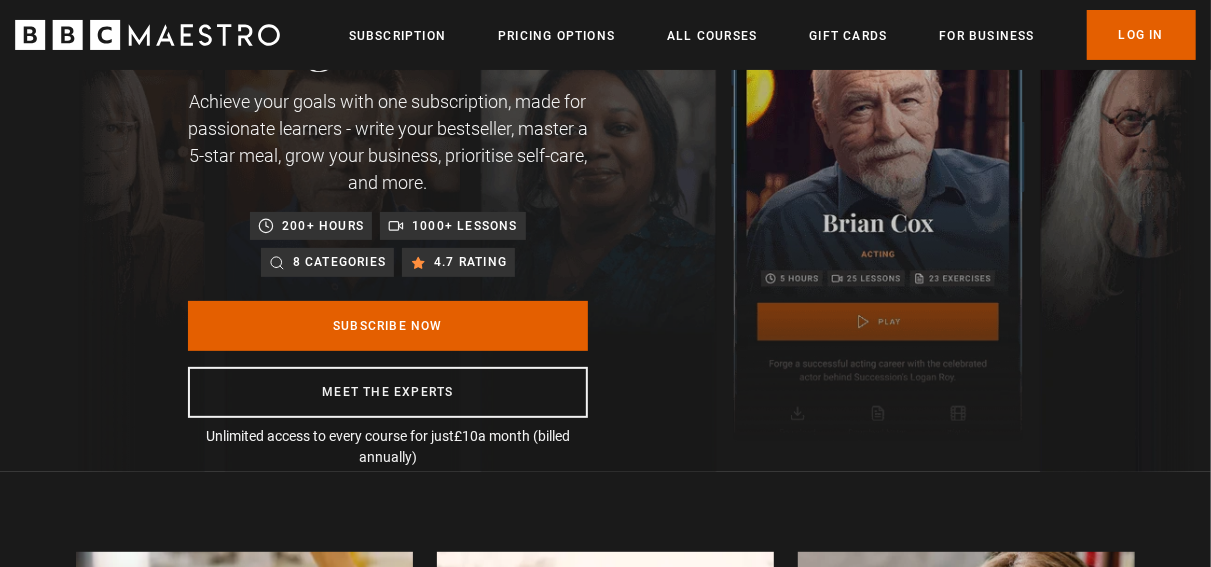 scroll, scrollTop: 208, scrollLeft: 0, axis: vertical 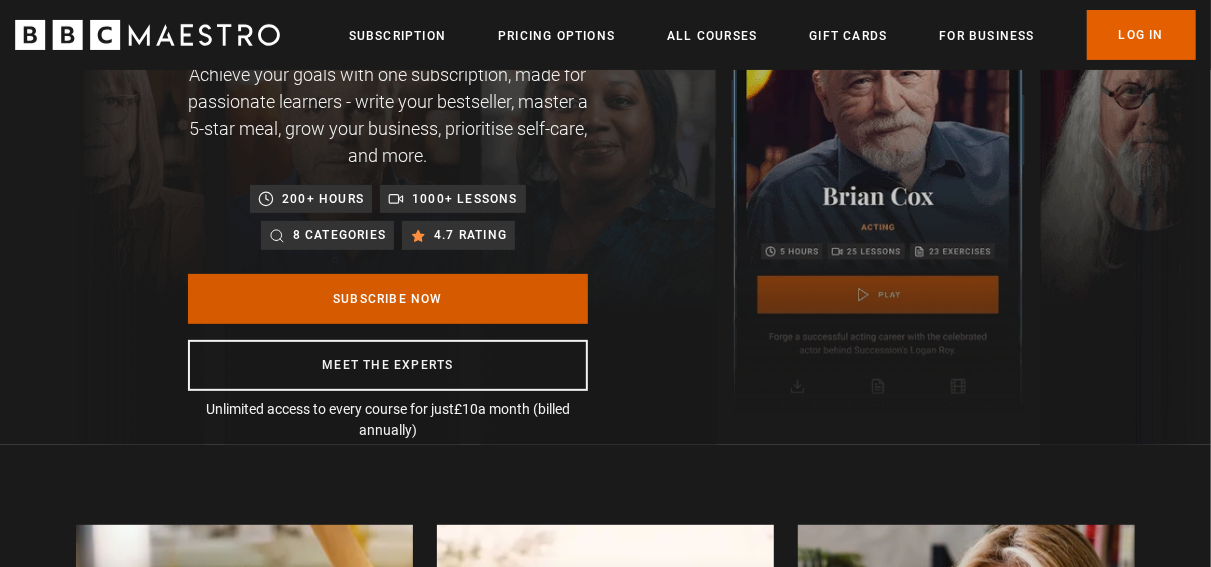 click on "Subscribe Now" at bounding box center (388, 299) 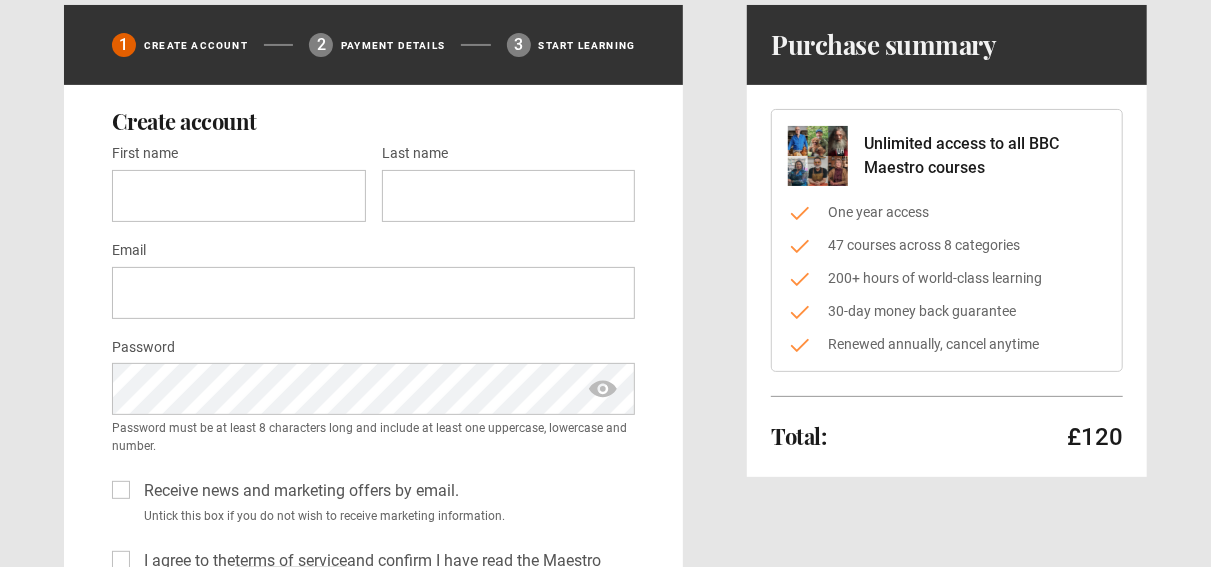 scroll, scrollTop: 0, scrollLeft: 0, axis: both 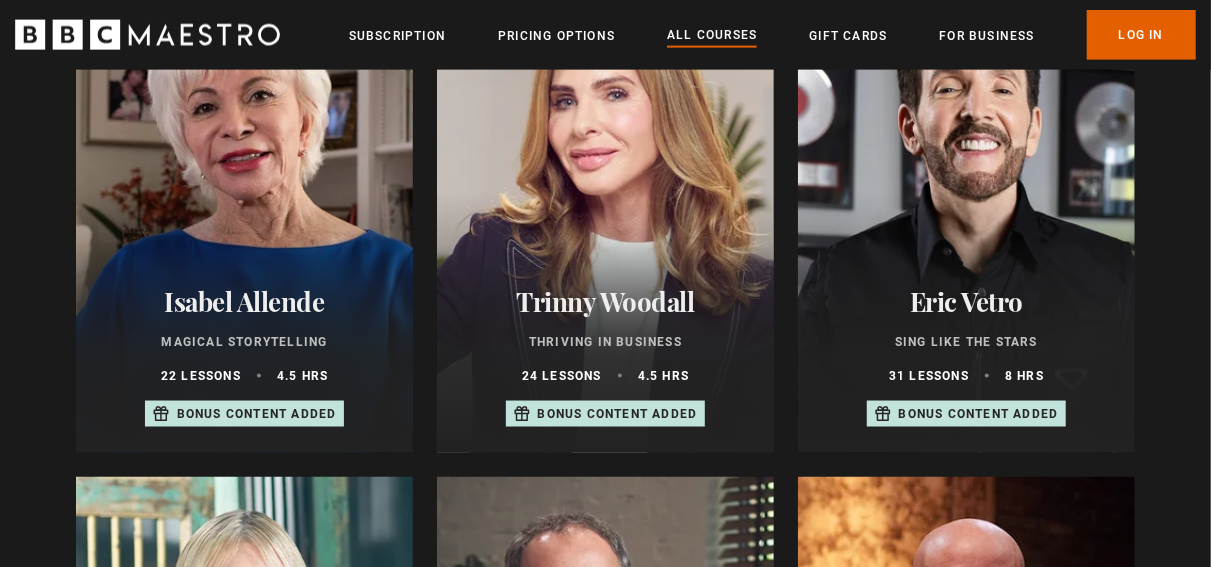 click on "Isabel Allende" at bounding box center (244, 301) 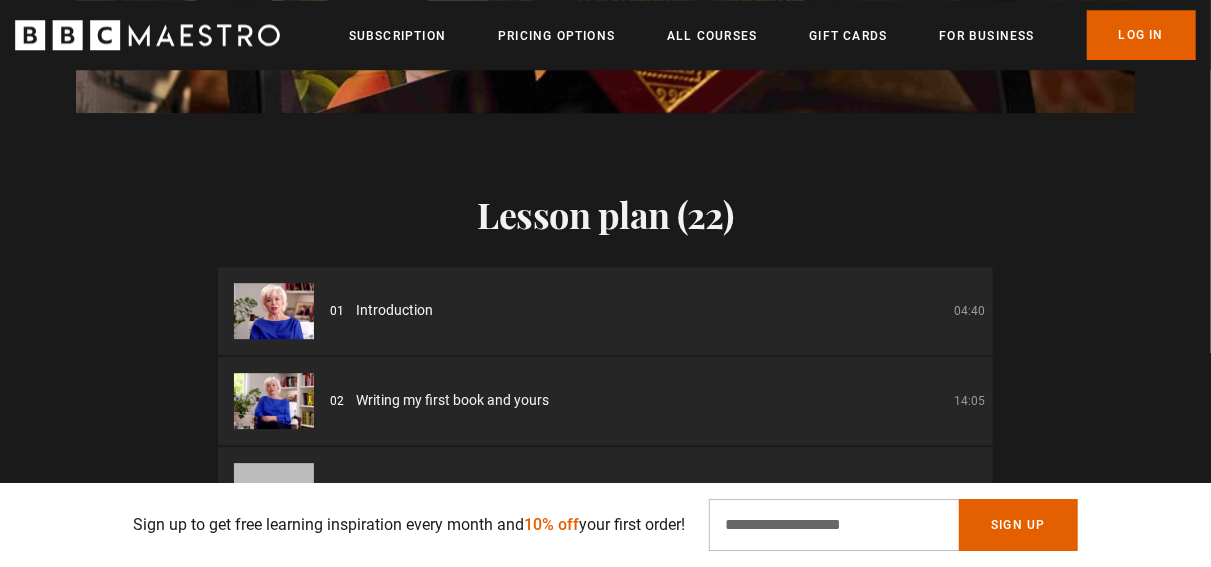 scroll, scrollTop: 2808, scrollLeft: 0, axis: vertical 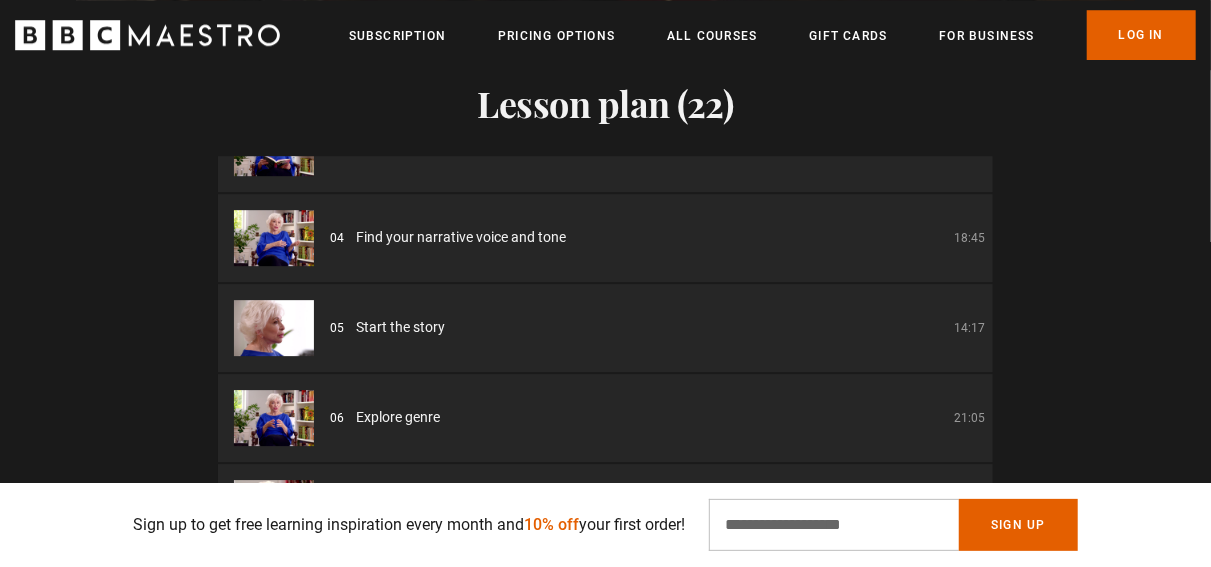 click at bounding box center [274, 238] 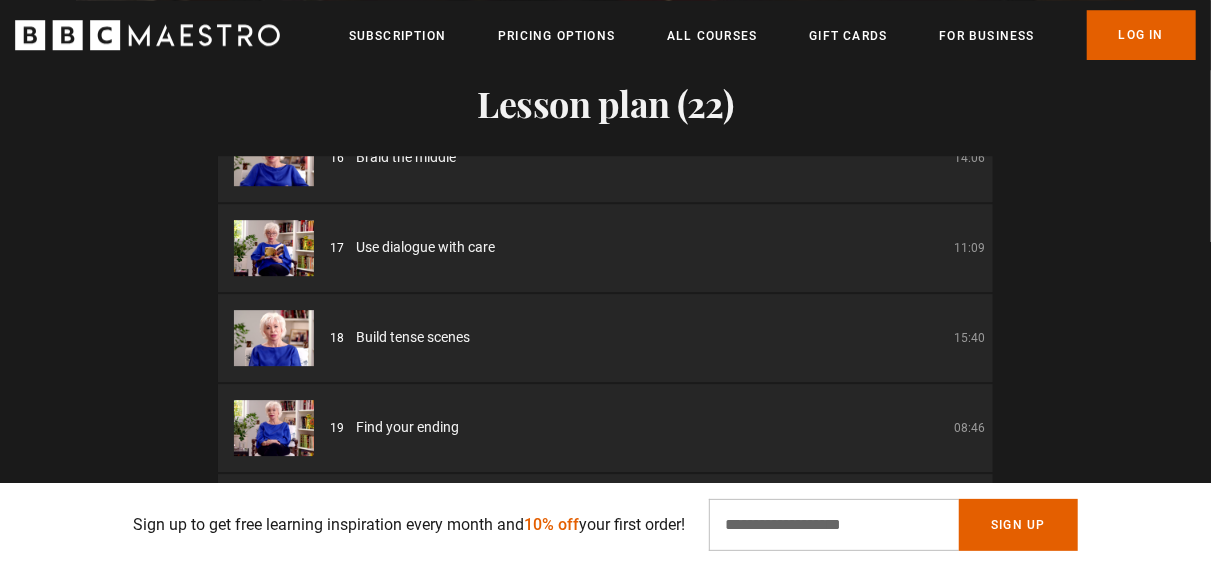 scroll, scrollTop: 1498, scrollLeft: 0, axis: vertical 